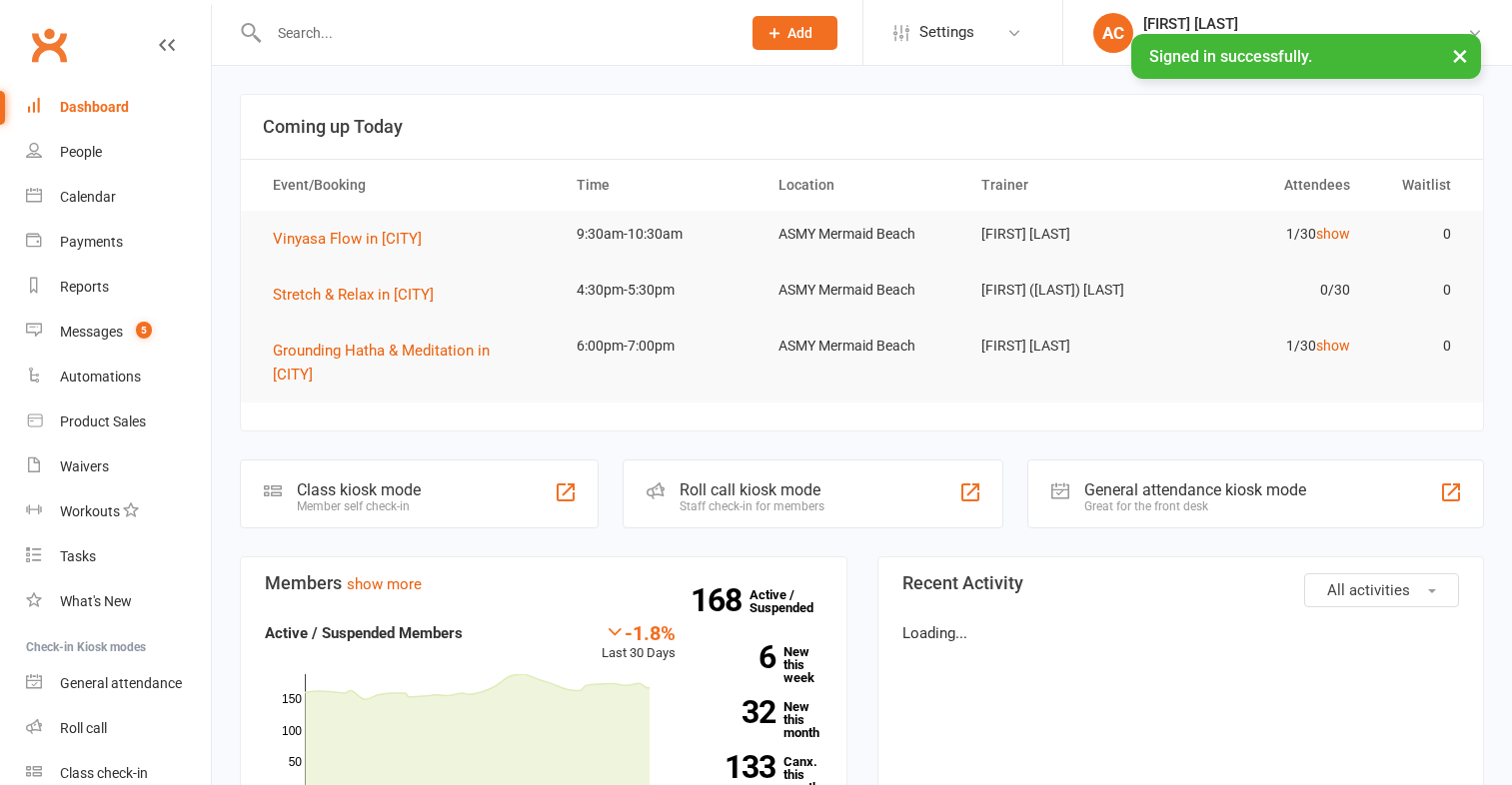 scroll, scrollTop: 0, scrollLeft: 0, axis: both 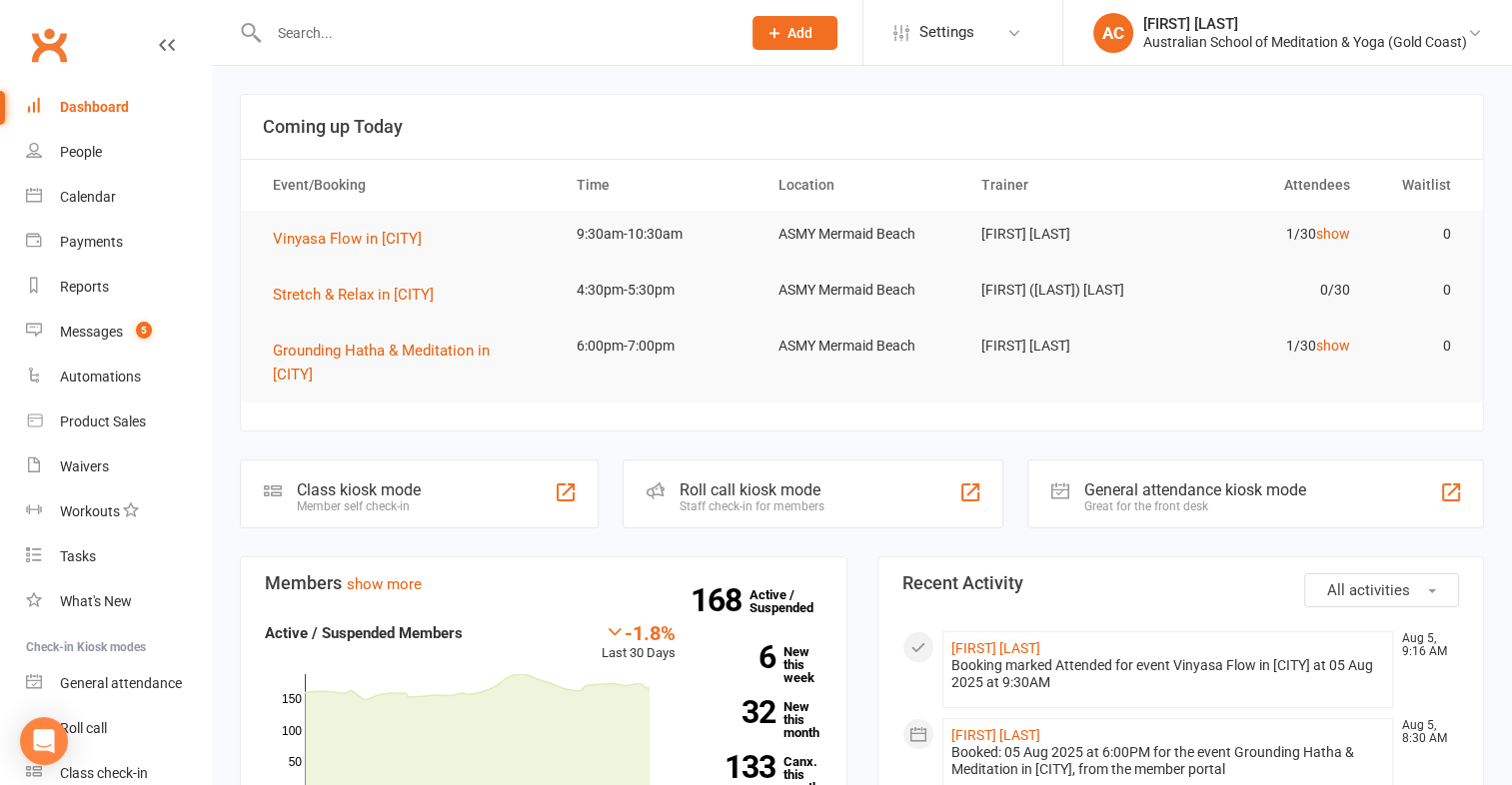 click at bounding box center (495, 33) 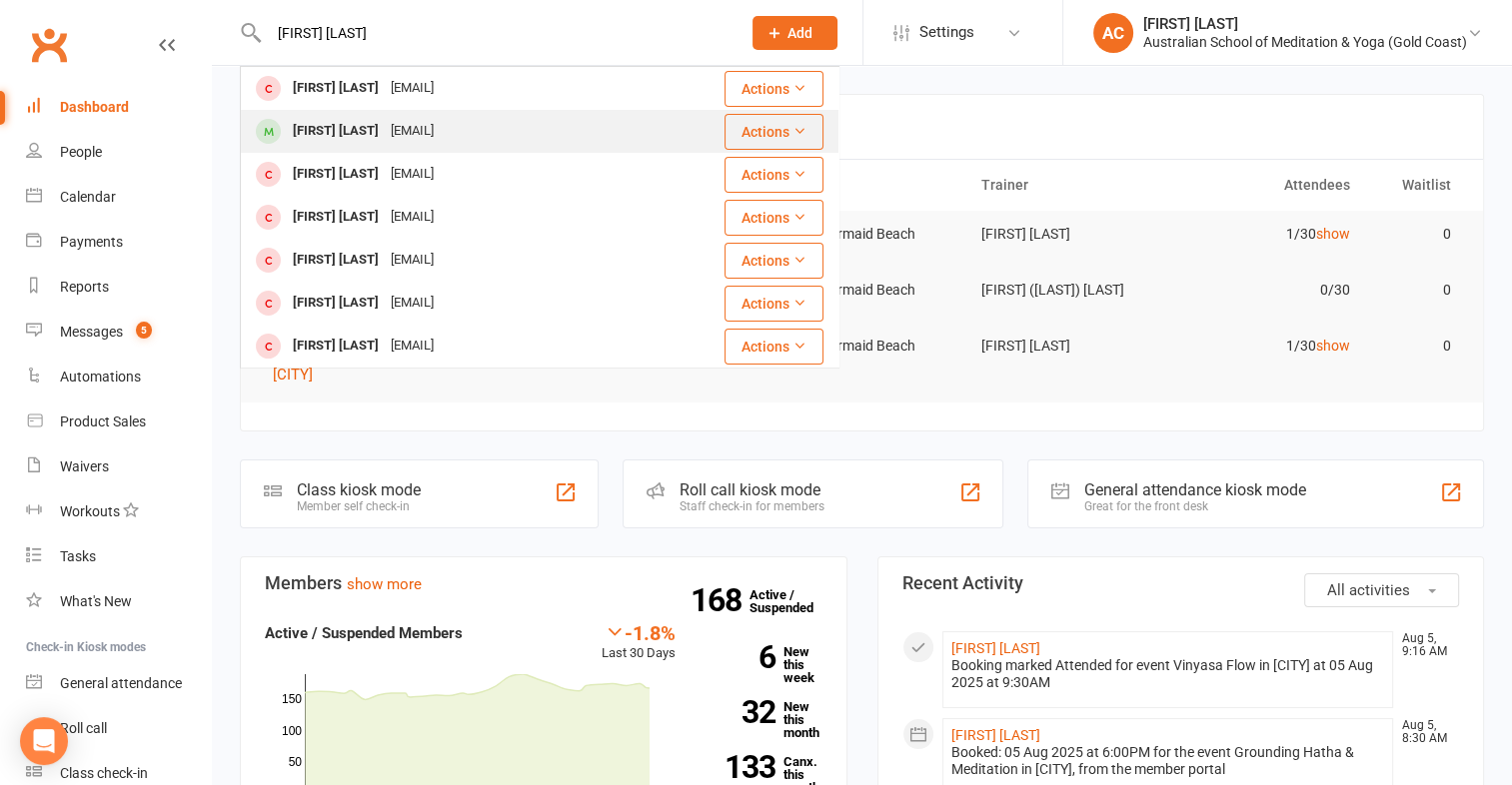 type on "[FIRST] [LAST]" 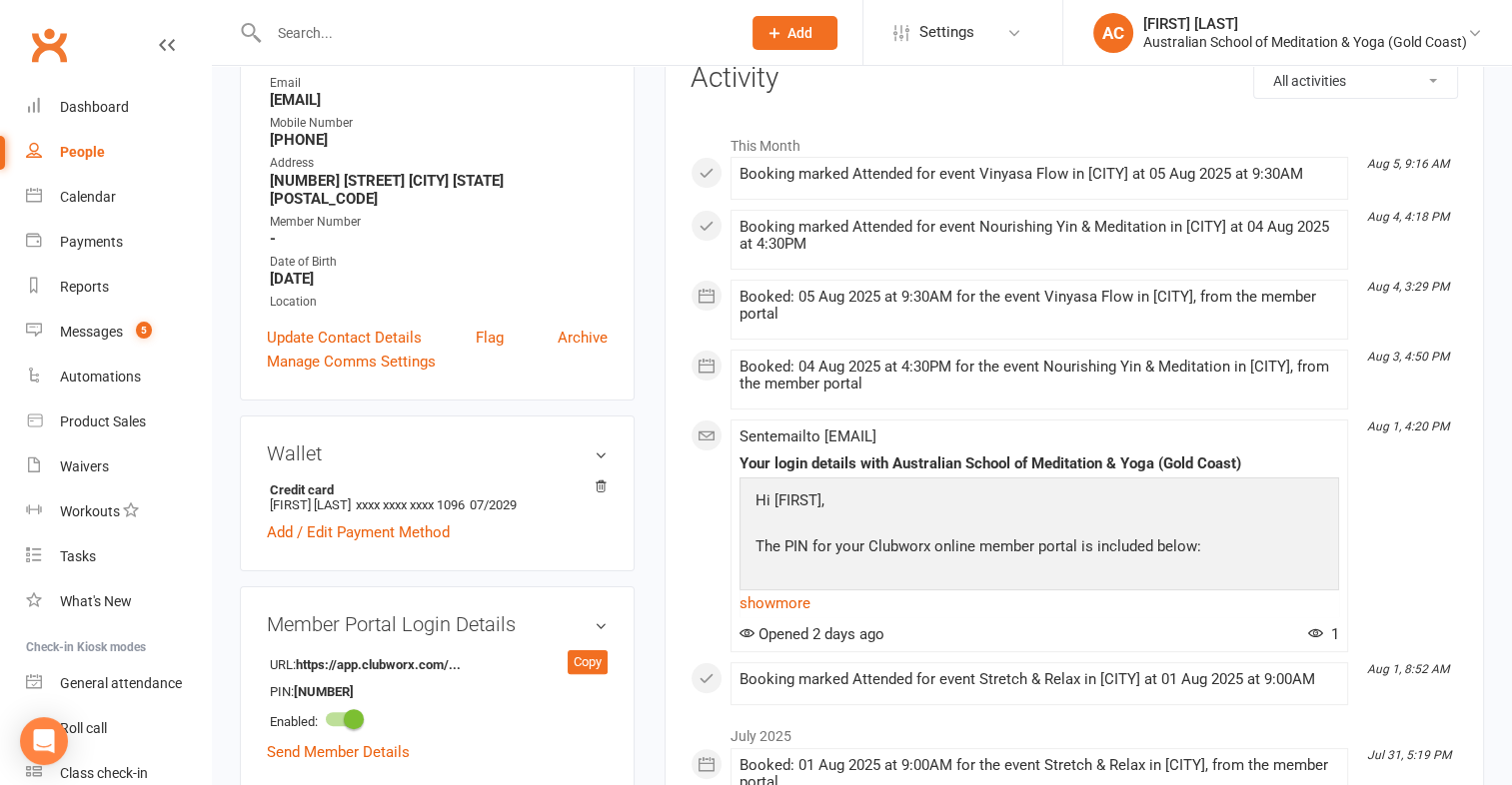 scroll, scrollTop: 243, scrollLeft: 0, axis: vertical 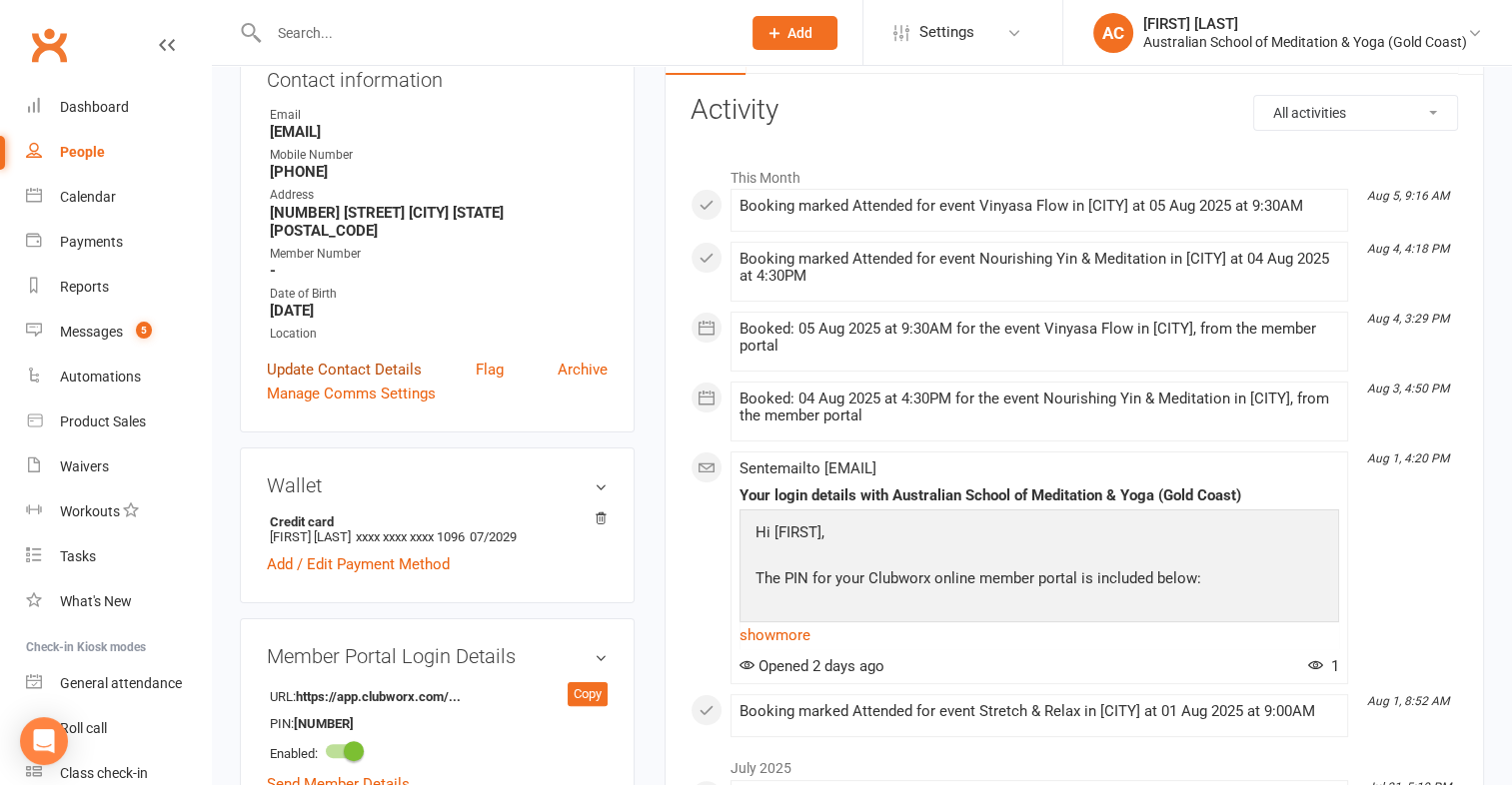 click on "Update Contact Details" at bounding box center [344, 370] 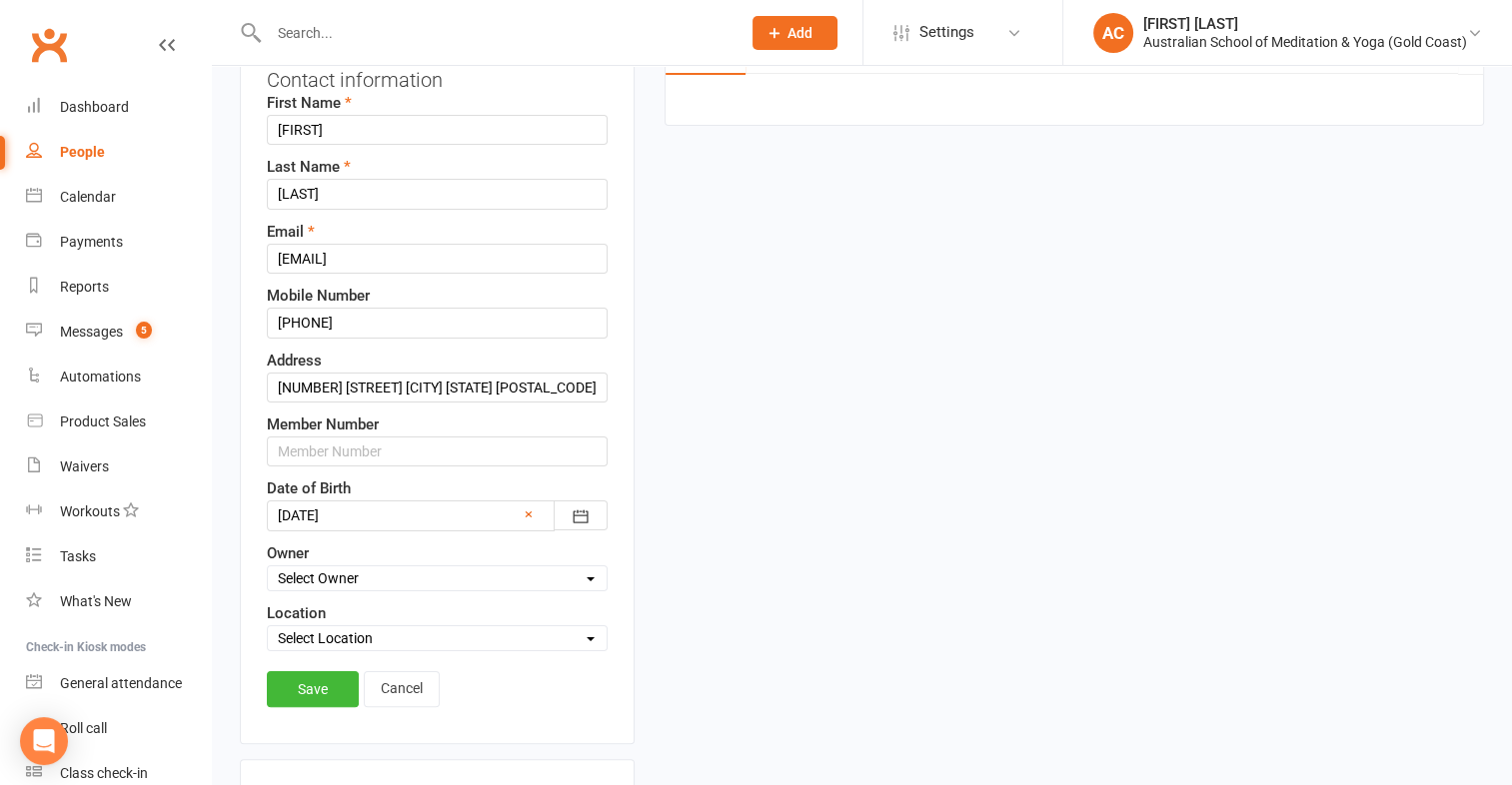 scroll, scrollTop: 94, scrollLeft: 0, axis: vertical 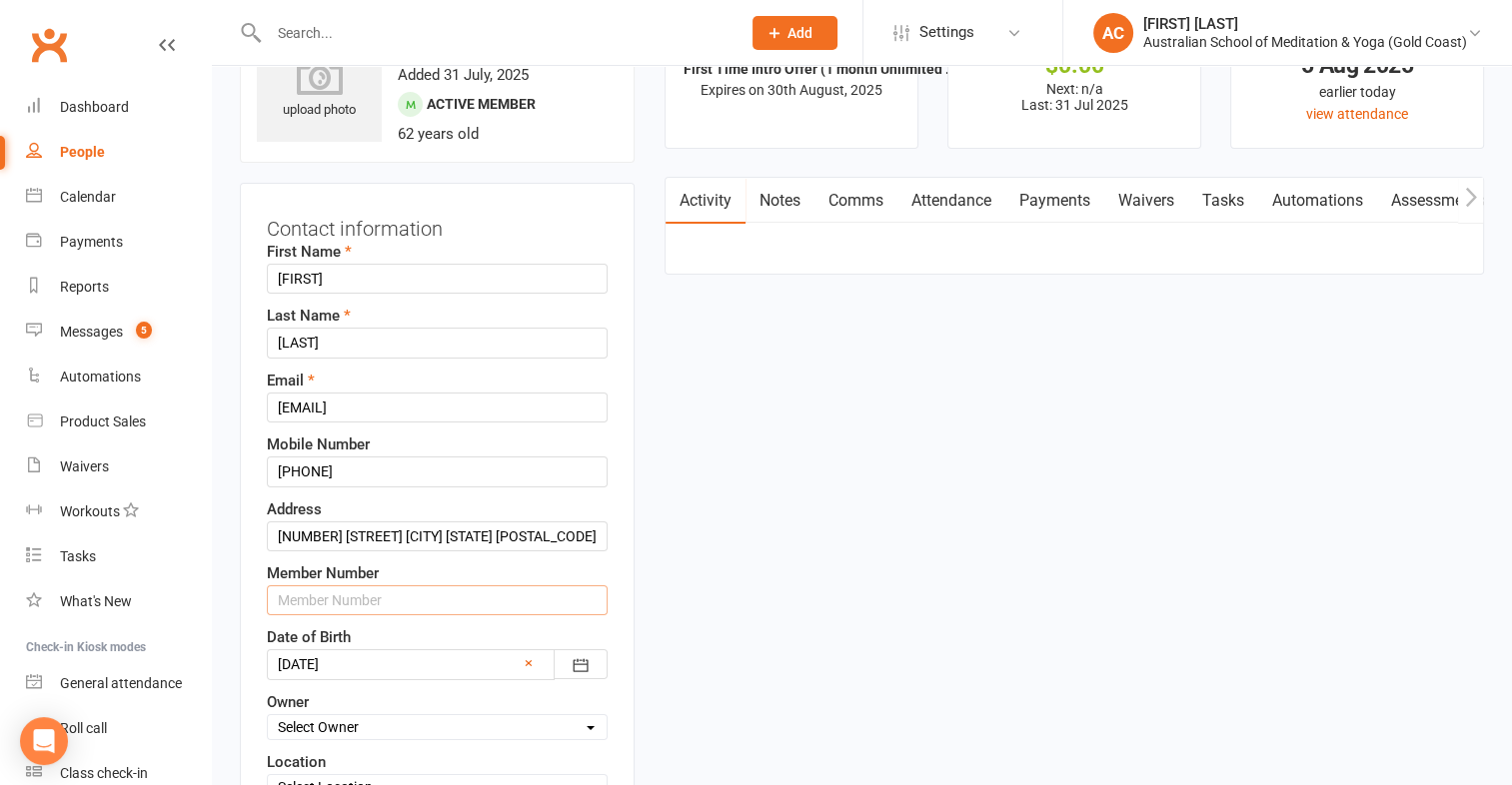 click at bounding box center [437, 600] 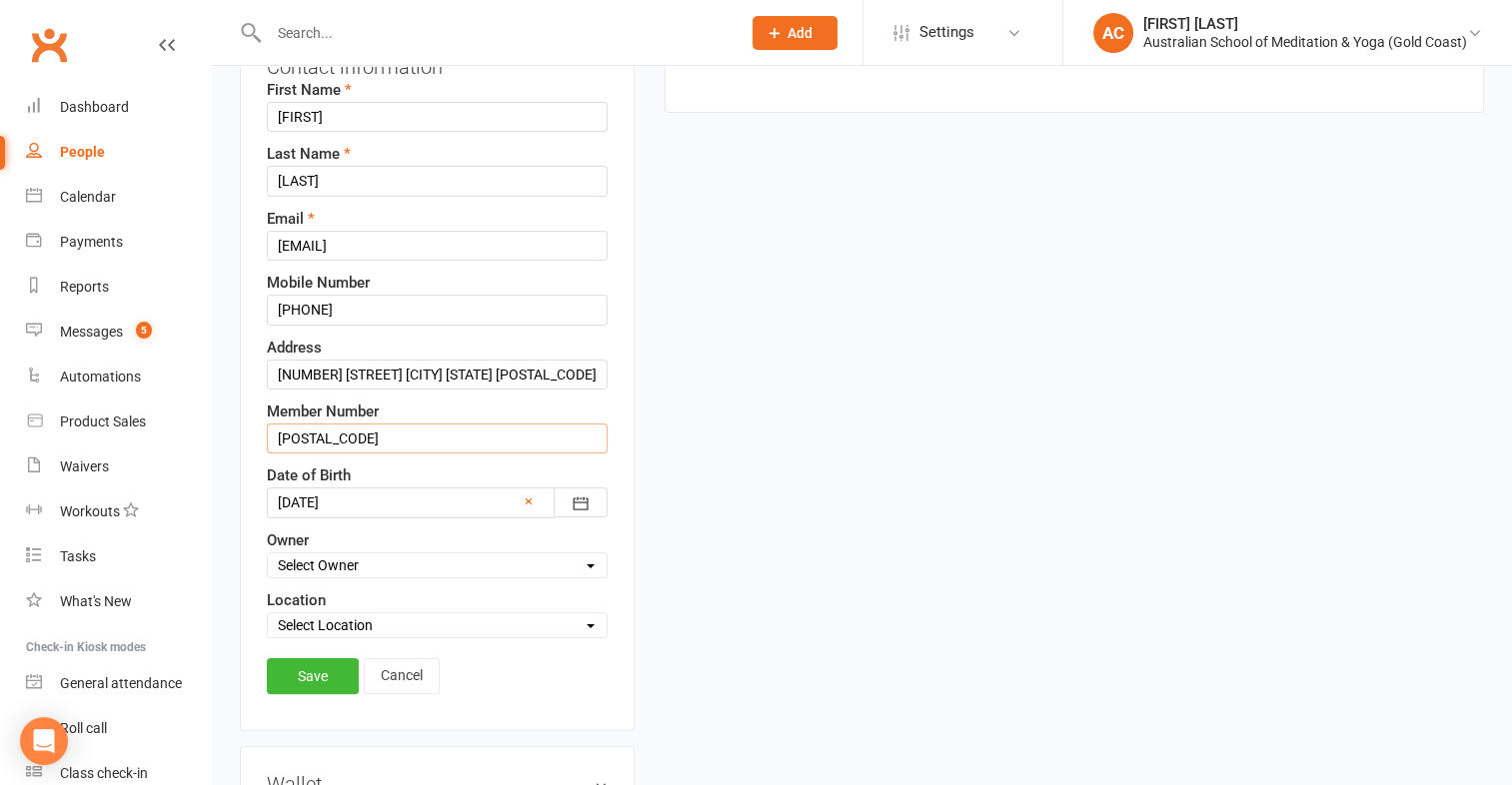 scroll, scrollTop: 267, scrollLeft: 0, axis: vertical 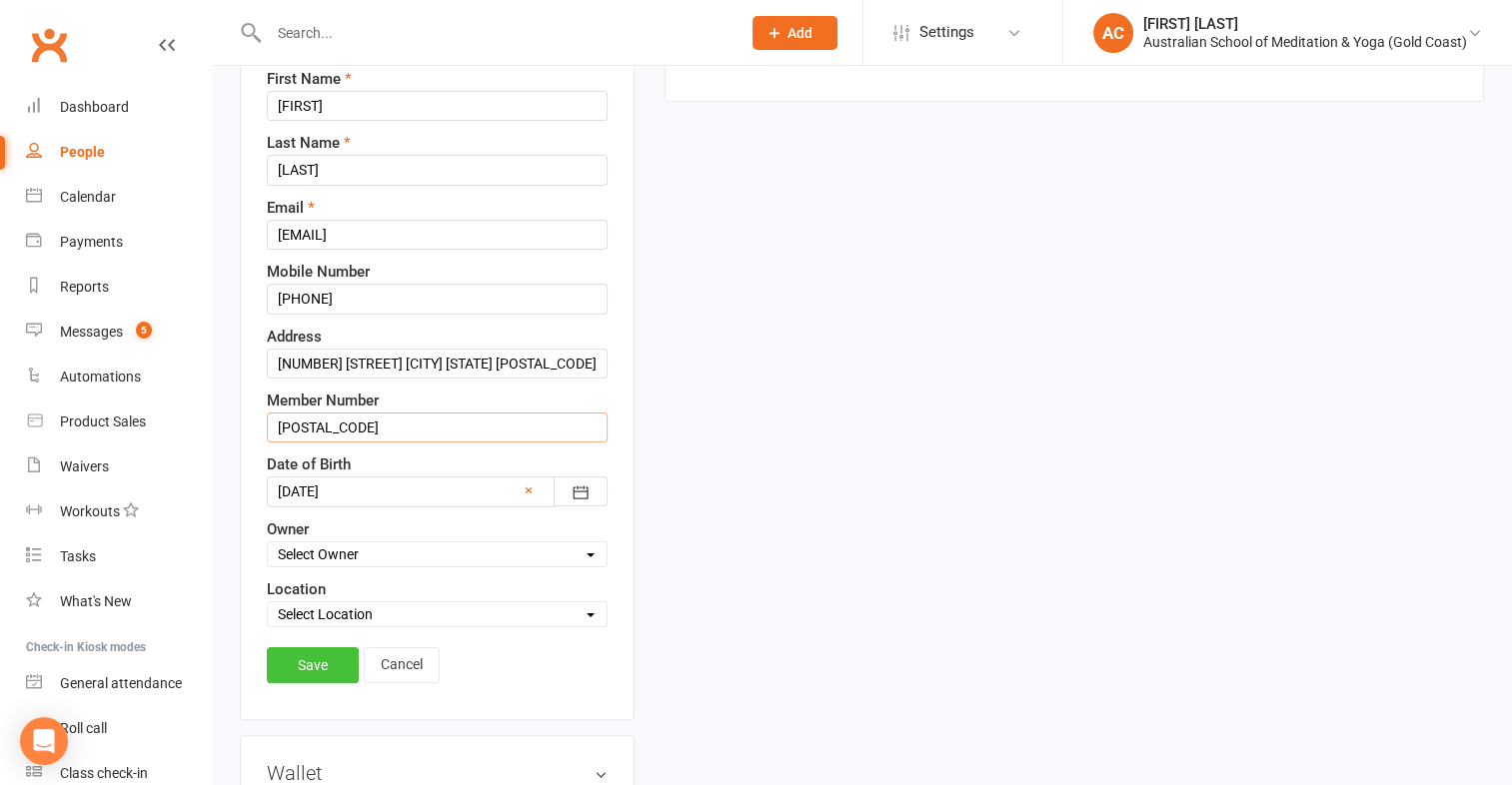 type on "[POSTAL_CODE]" 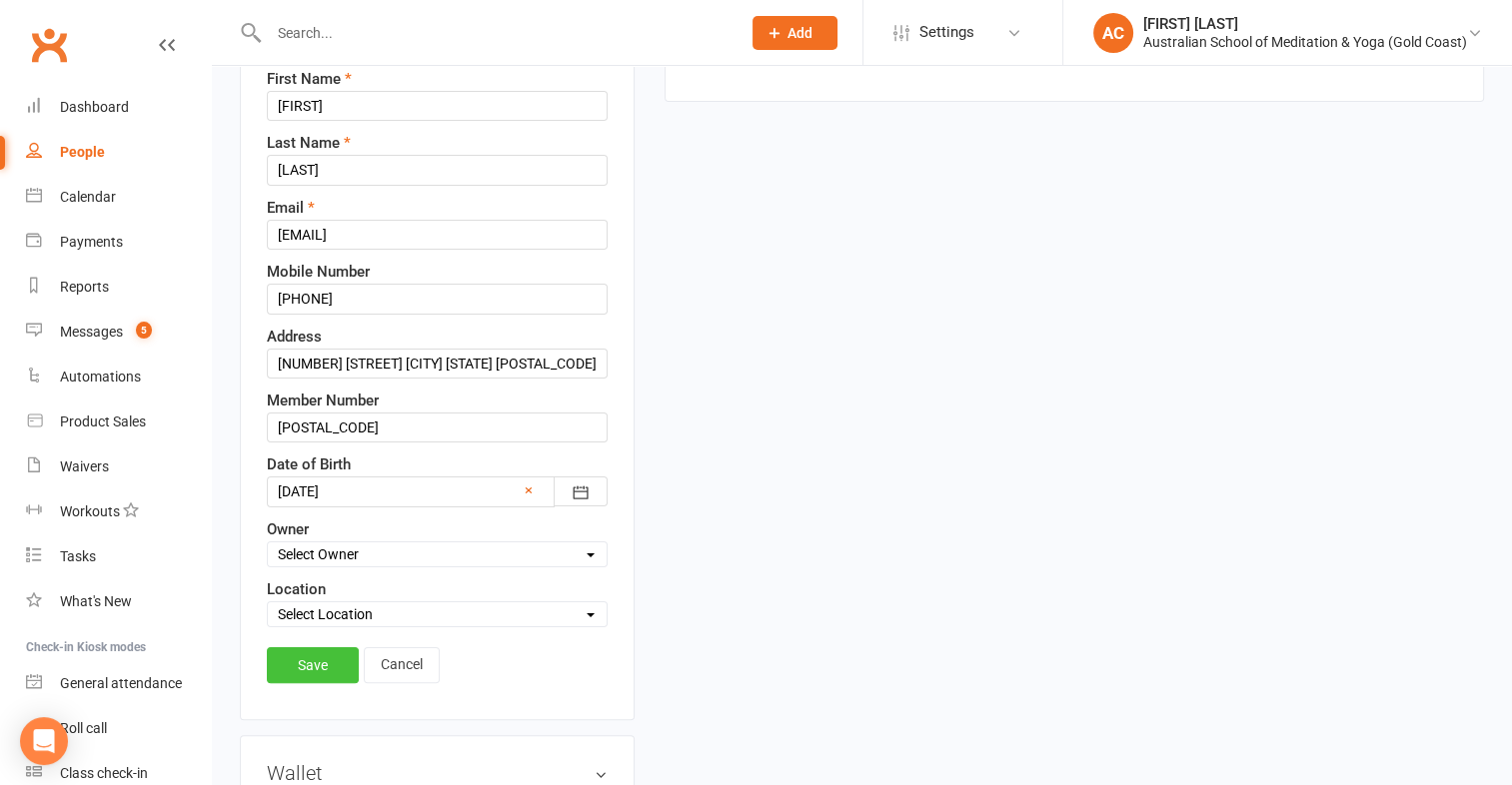 click on "Save" at bounding box center [313, 665] 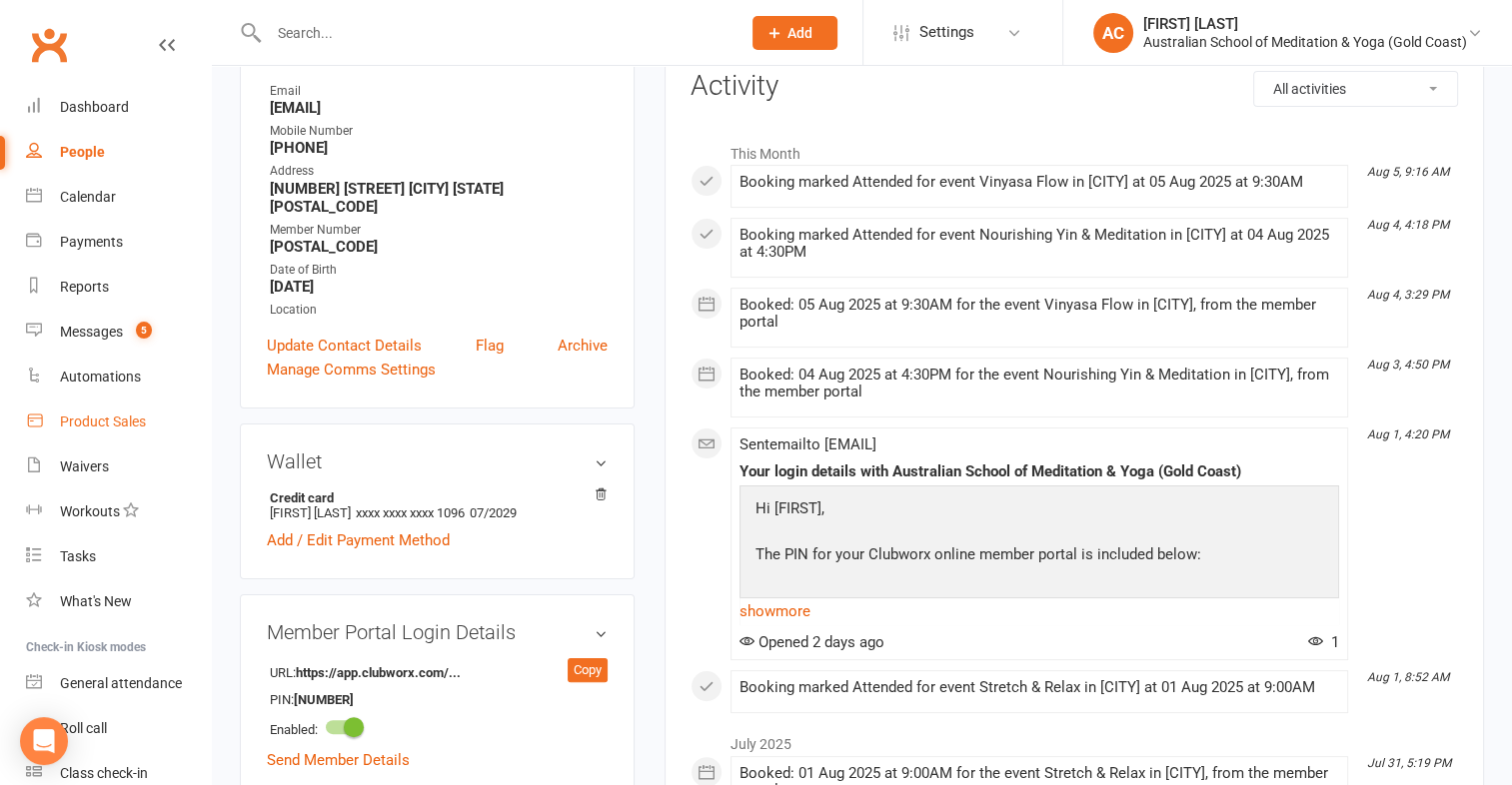 click on "Product Sales" at bounding box center (118, 421) 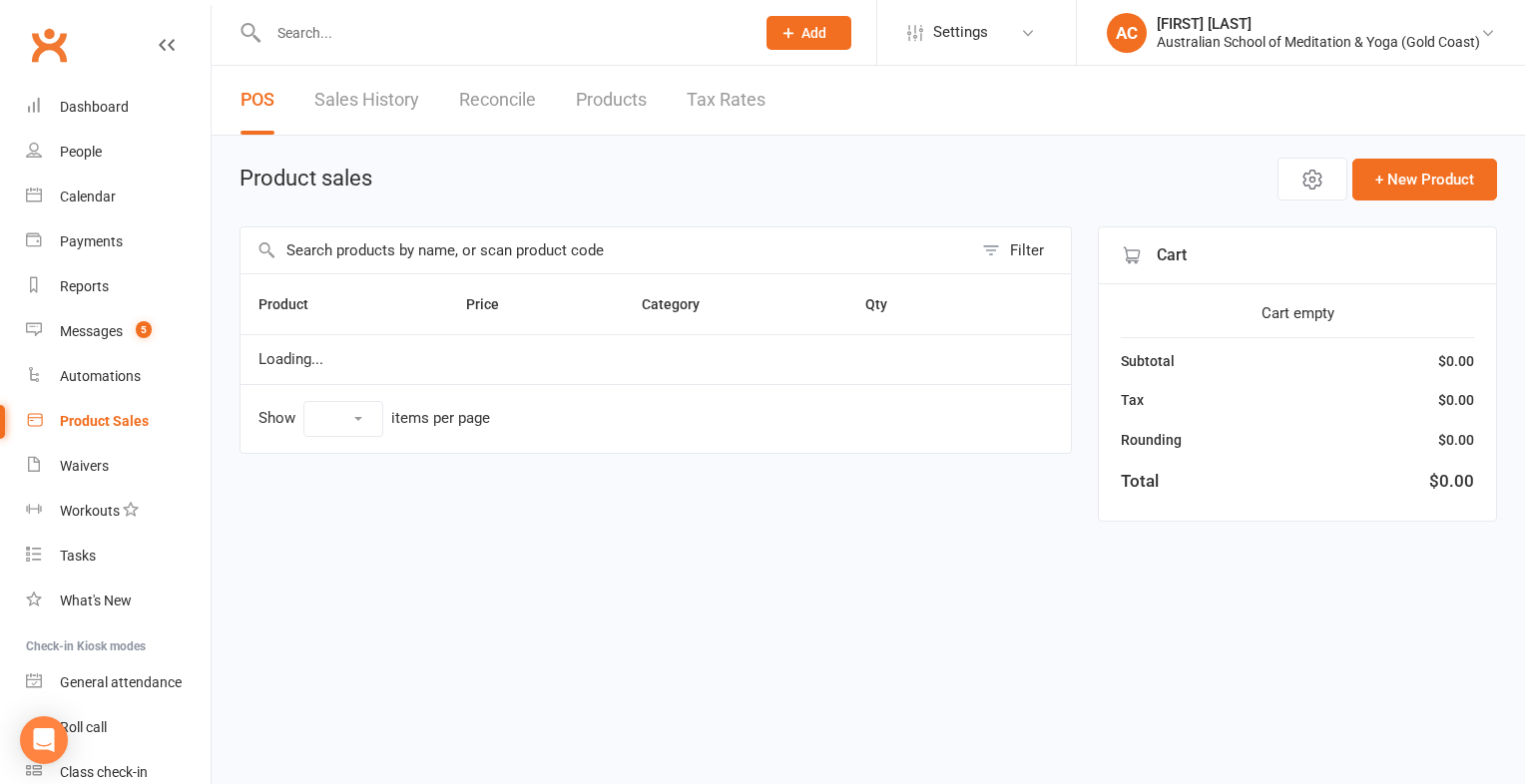 select on "100" 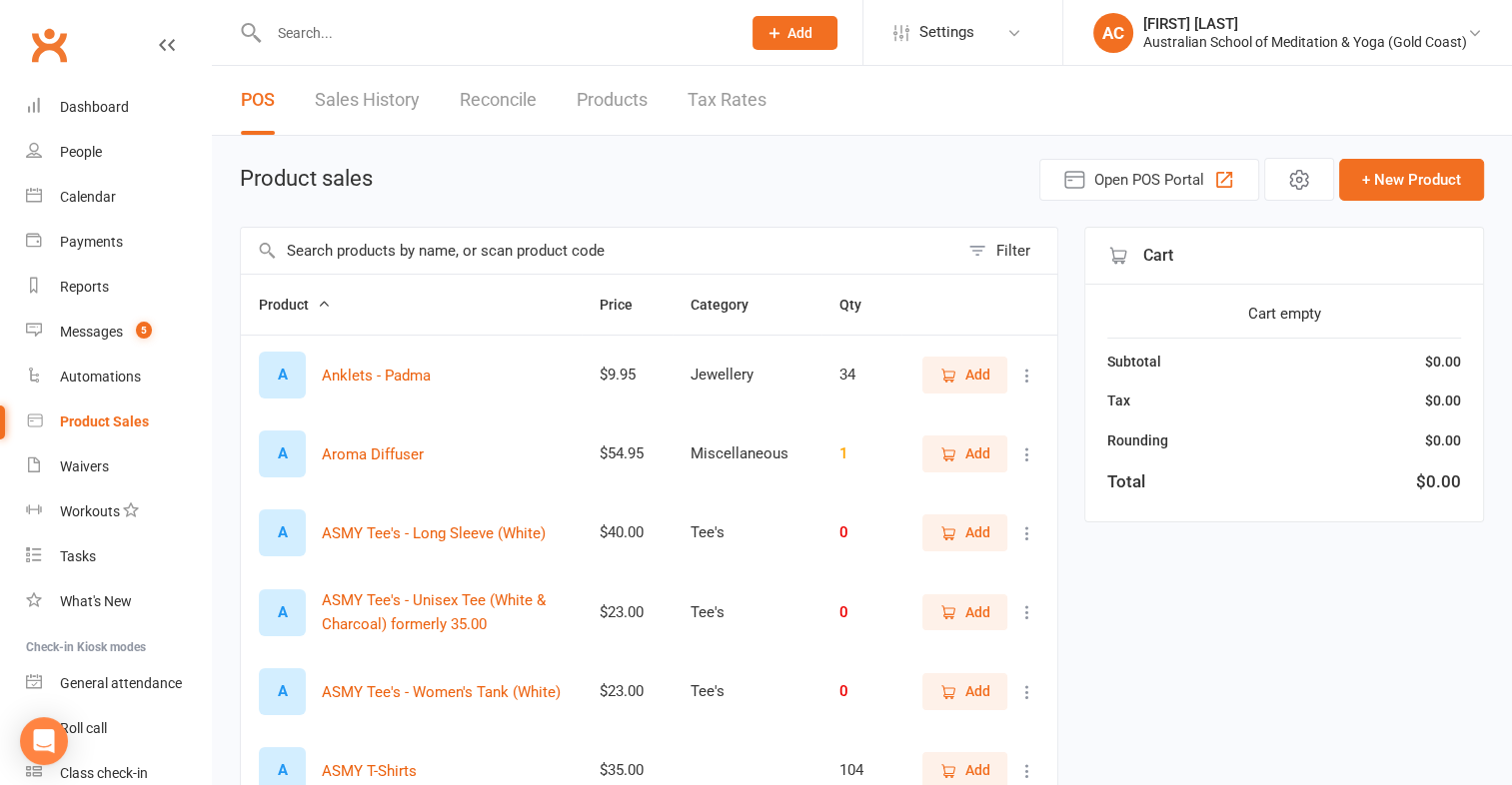 click at bounding box center [600, 251] 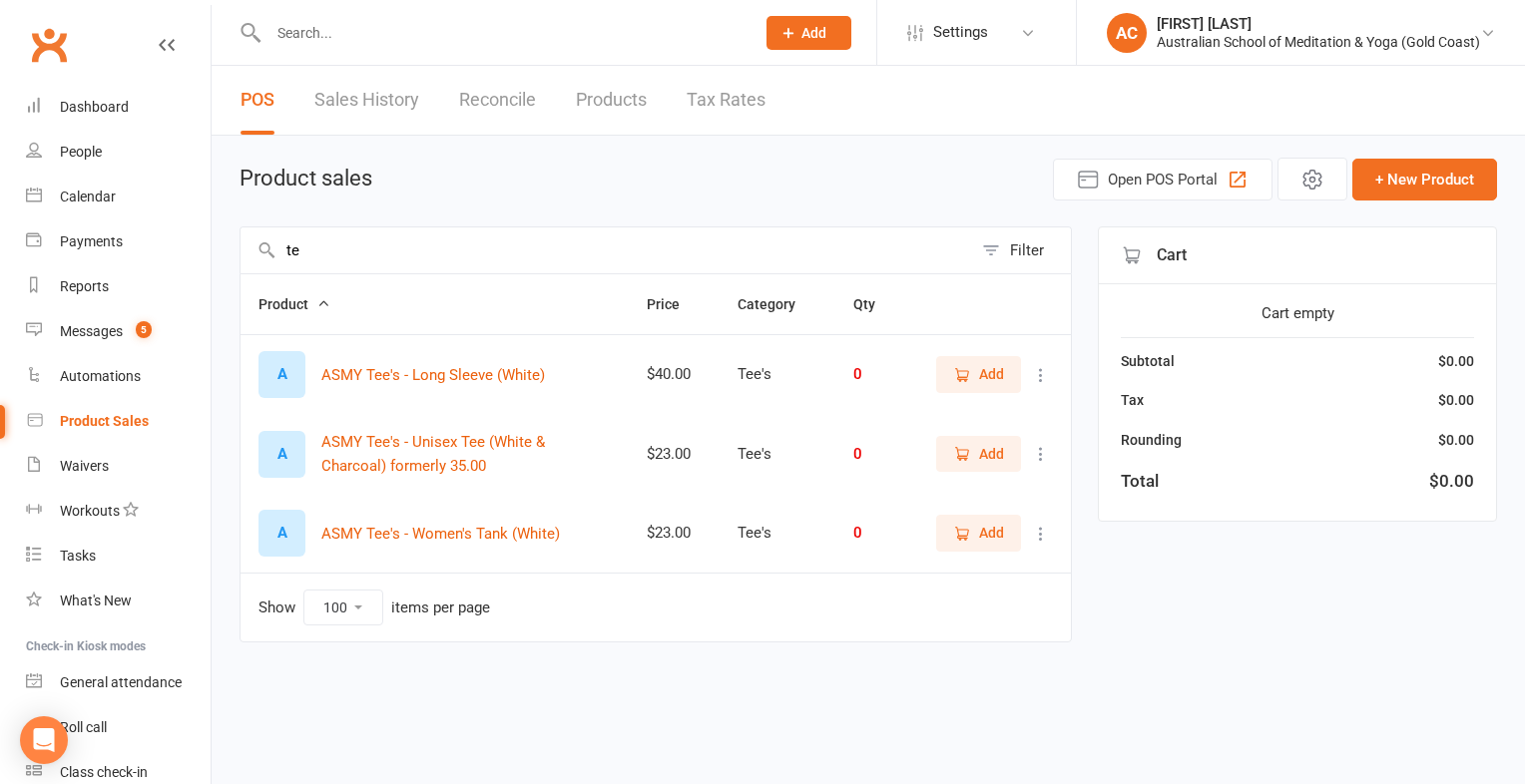 type on "t" 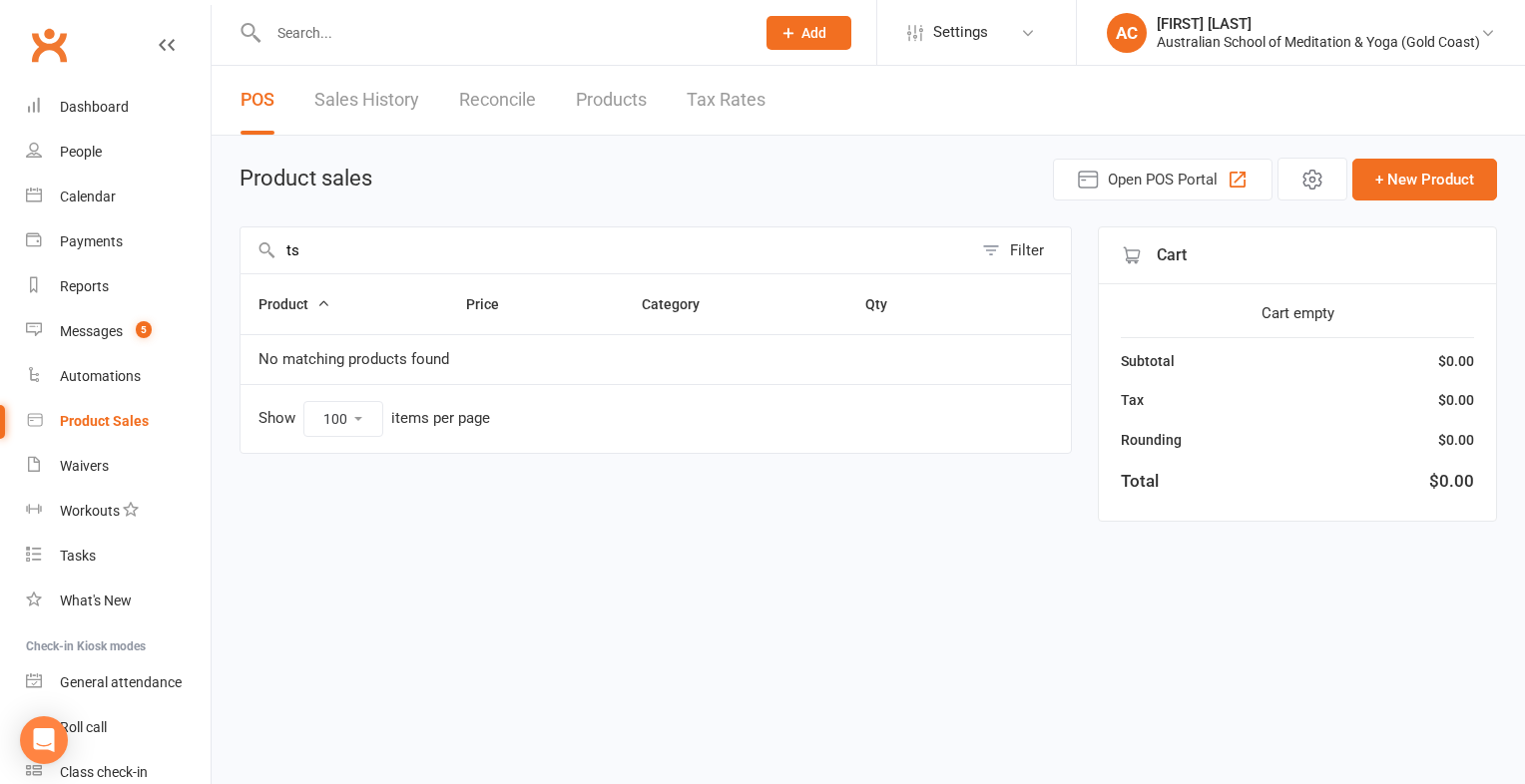 type on "t" 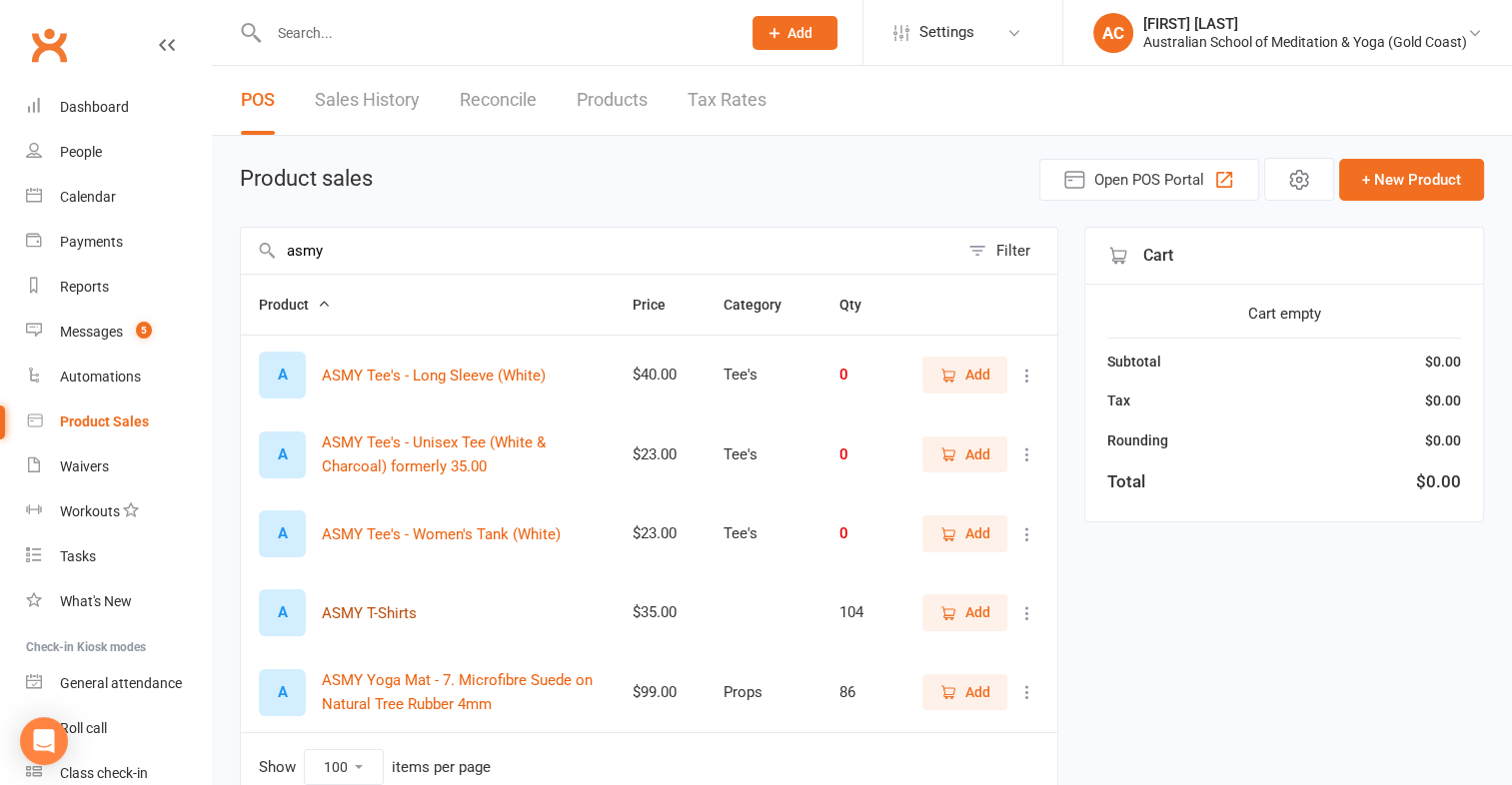 type on "asmy" 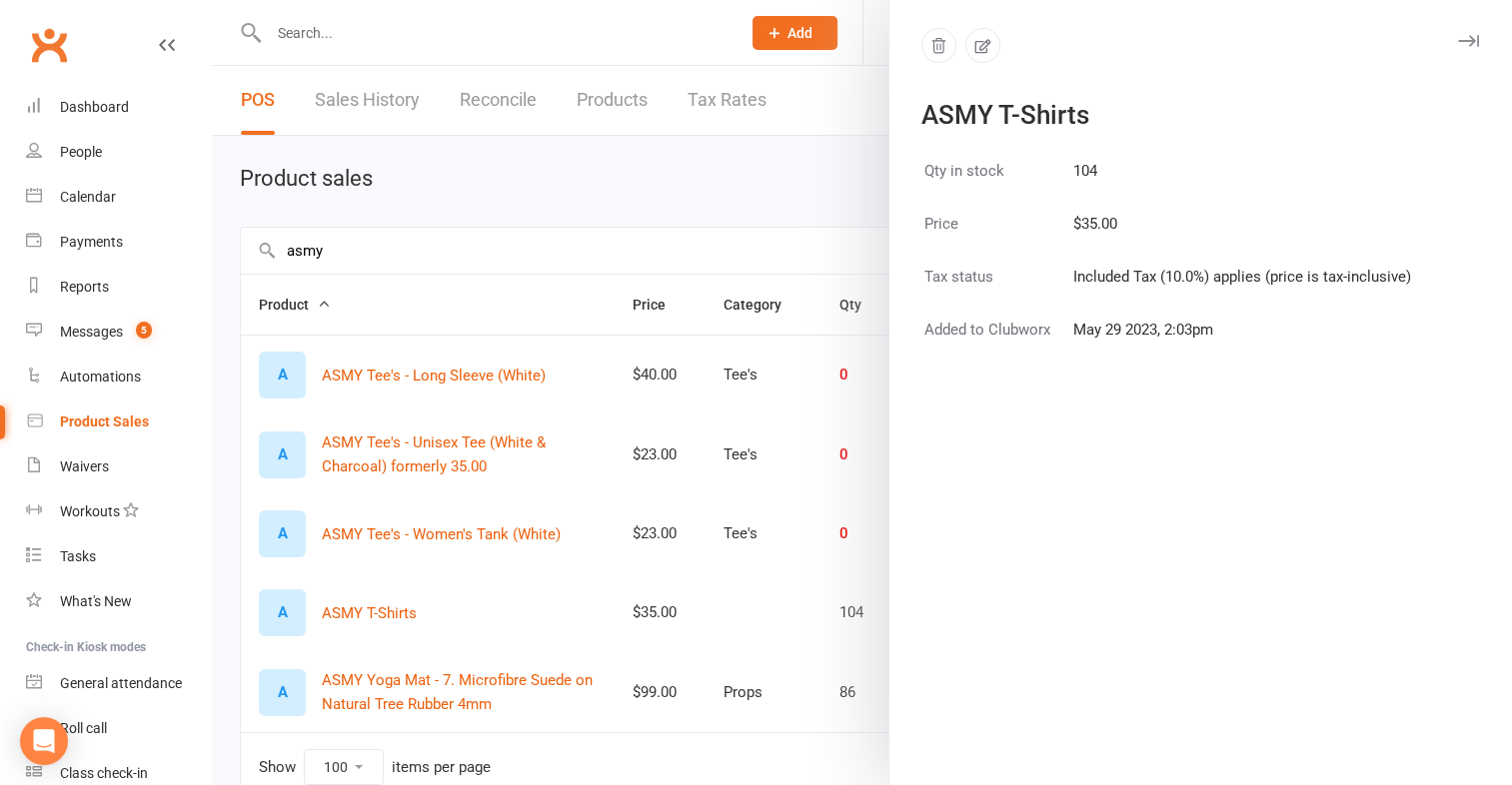 click at bounding box center [1468, 41] 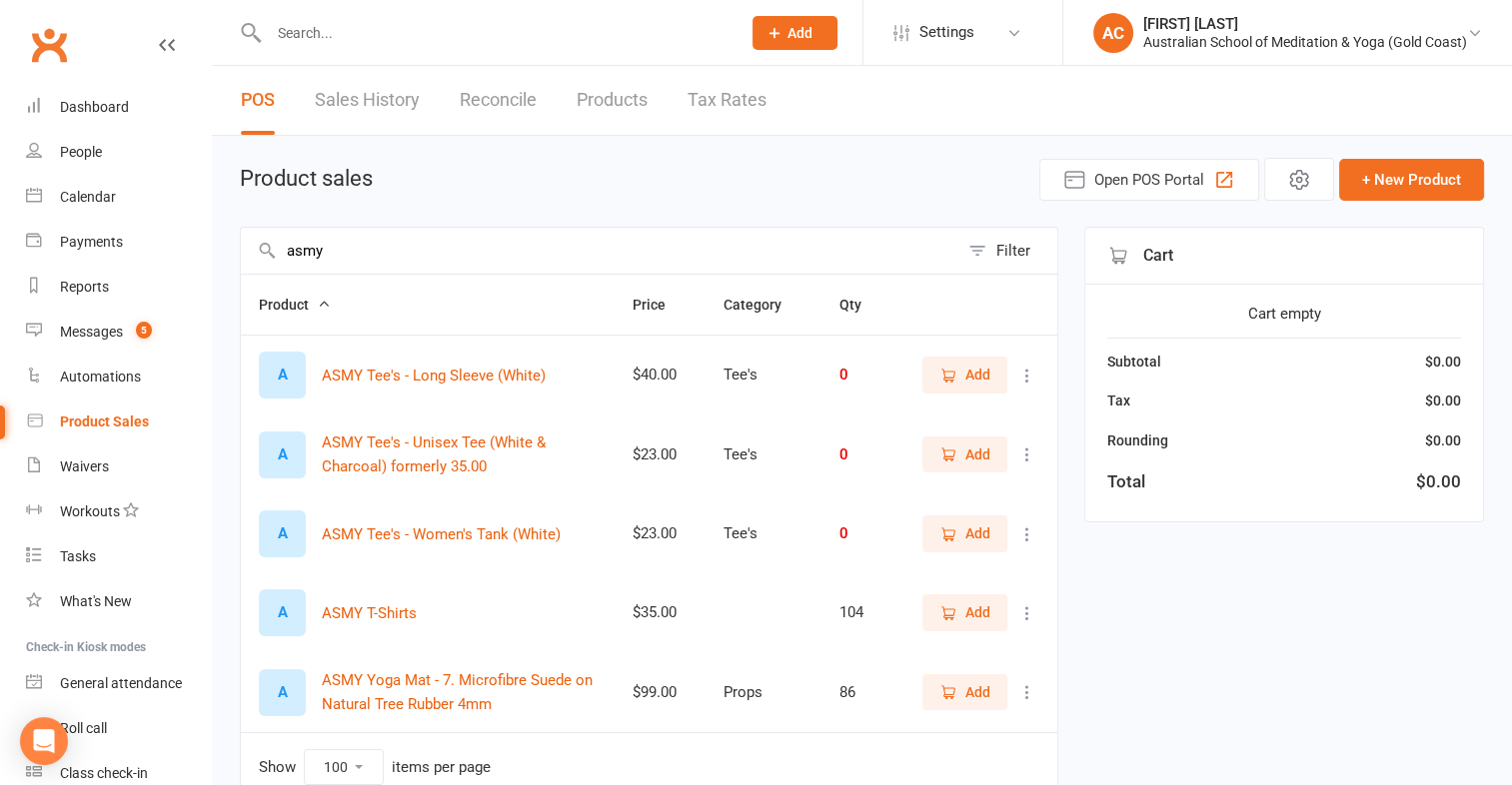 click on "Add" at bounding box center (977, 612) 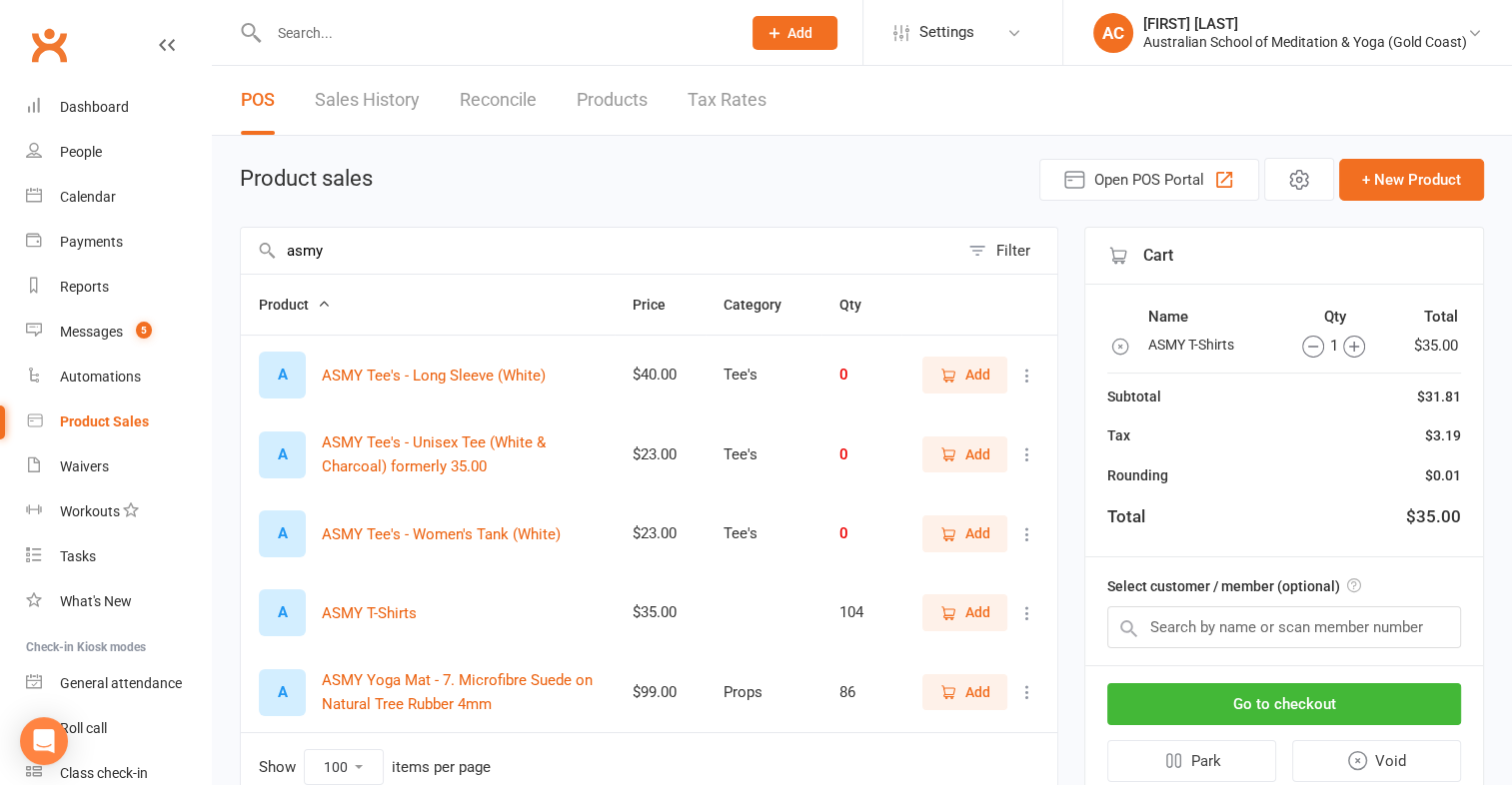 click on "Add" at bounding box center (977, 612) 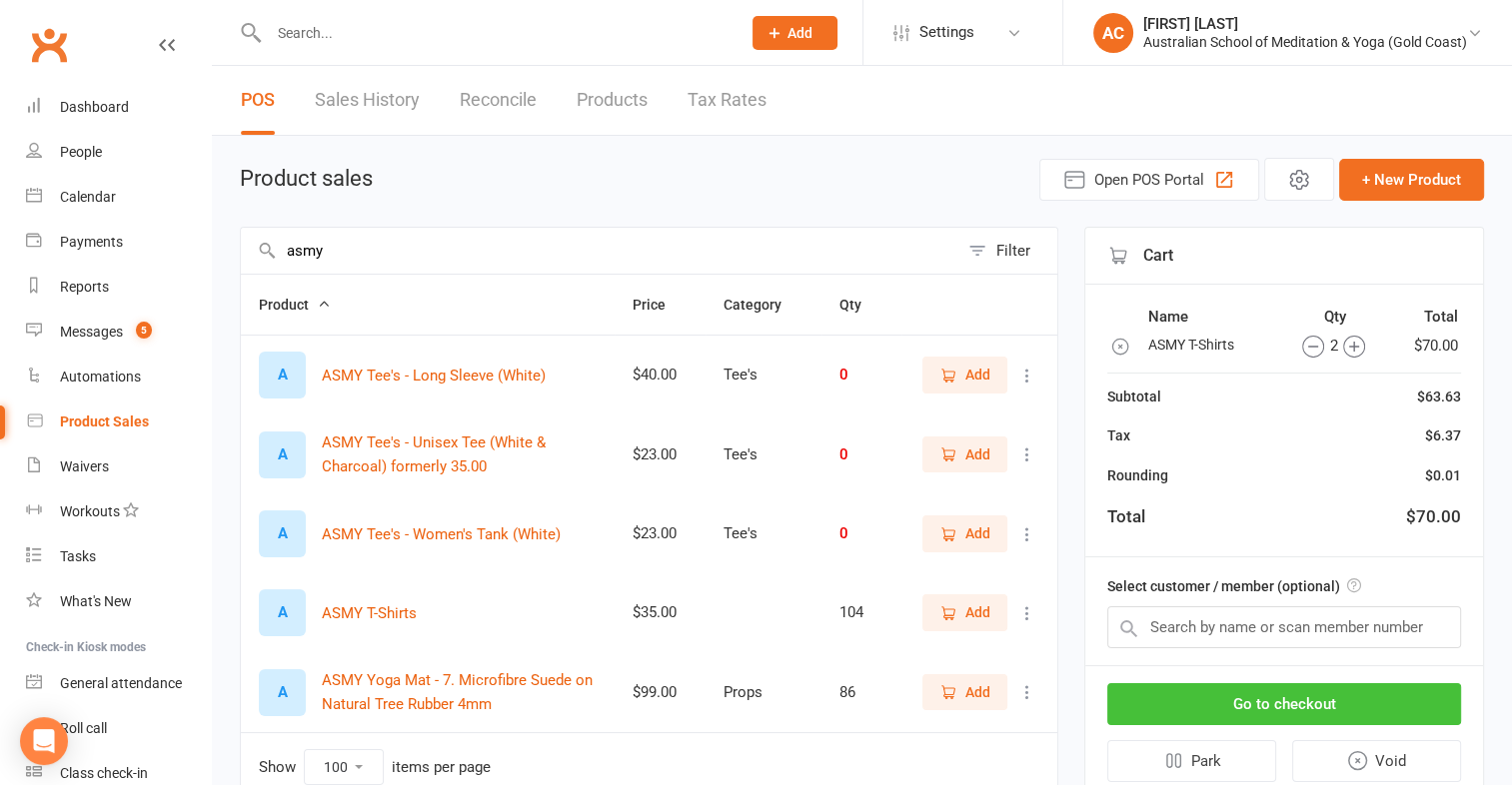 click on "Go to checkout" at bounding box center (1284, 704) 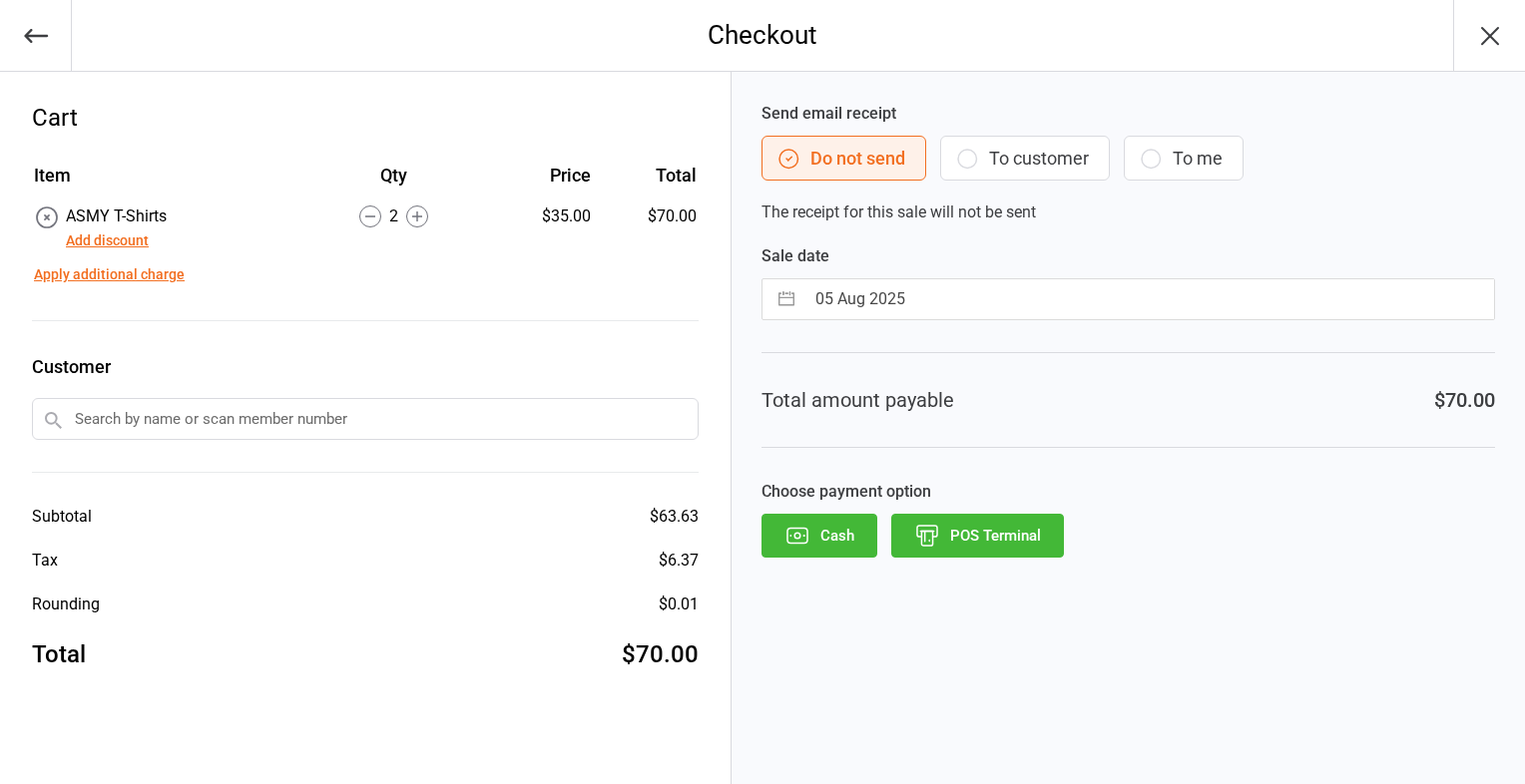 scroll, scrollTop: 0, scrollLeft: 0, axis: both 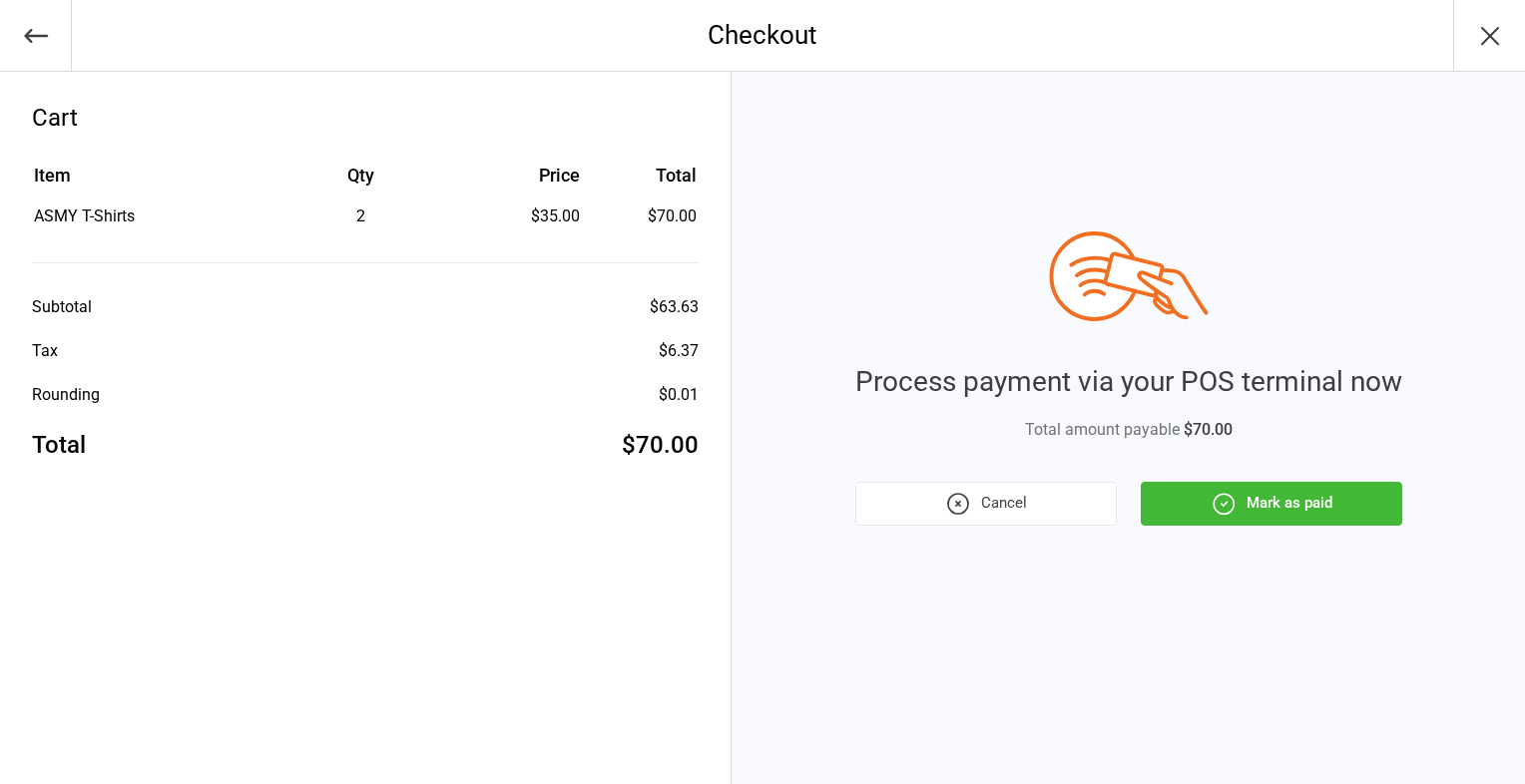 click on "Mark as paid" at bounding box center (1271, 504) 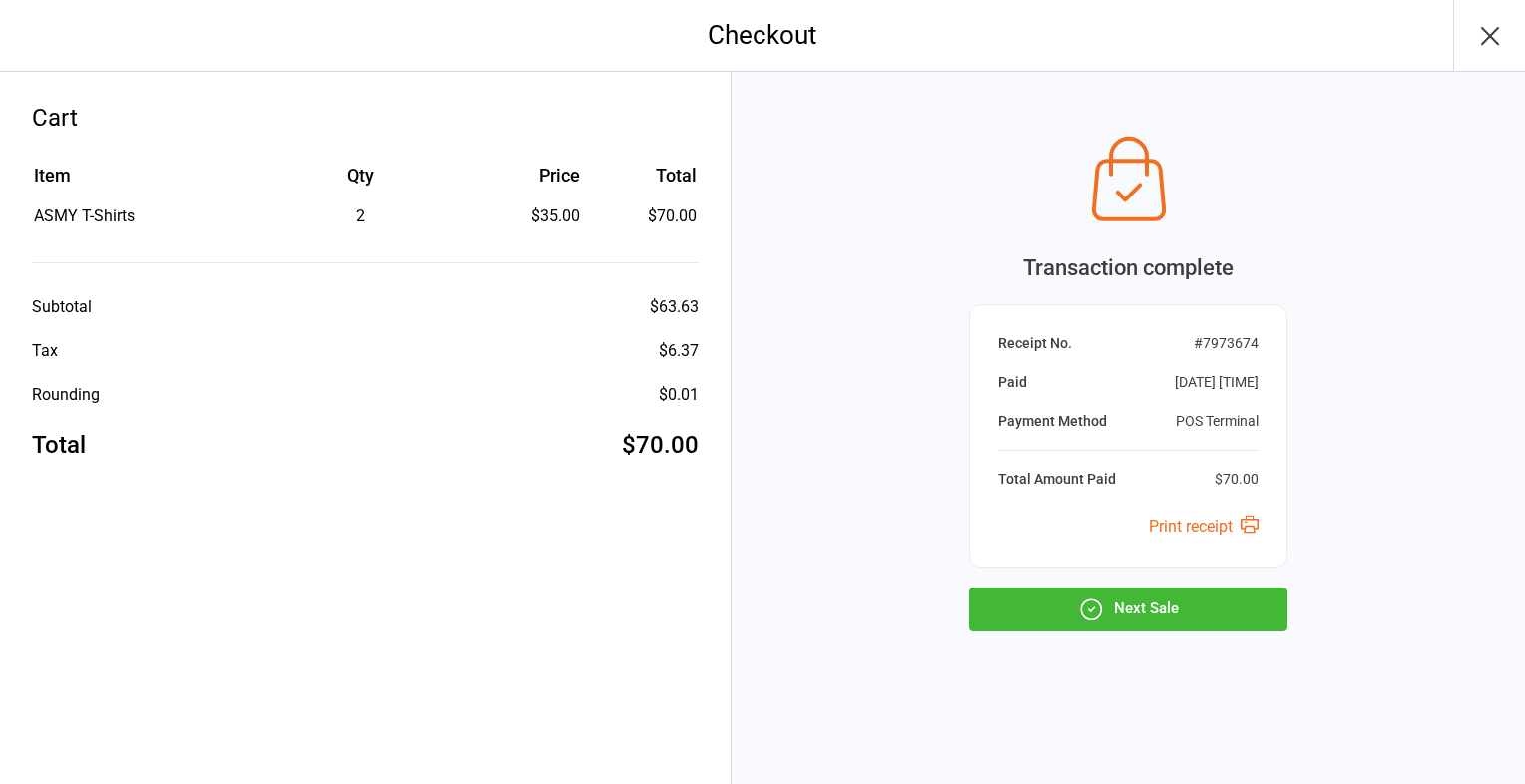 click on "Next Sale" at bounding box center [1128, 609] 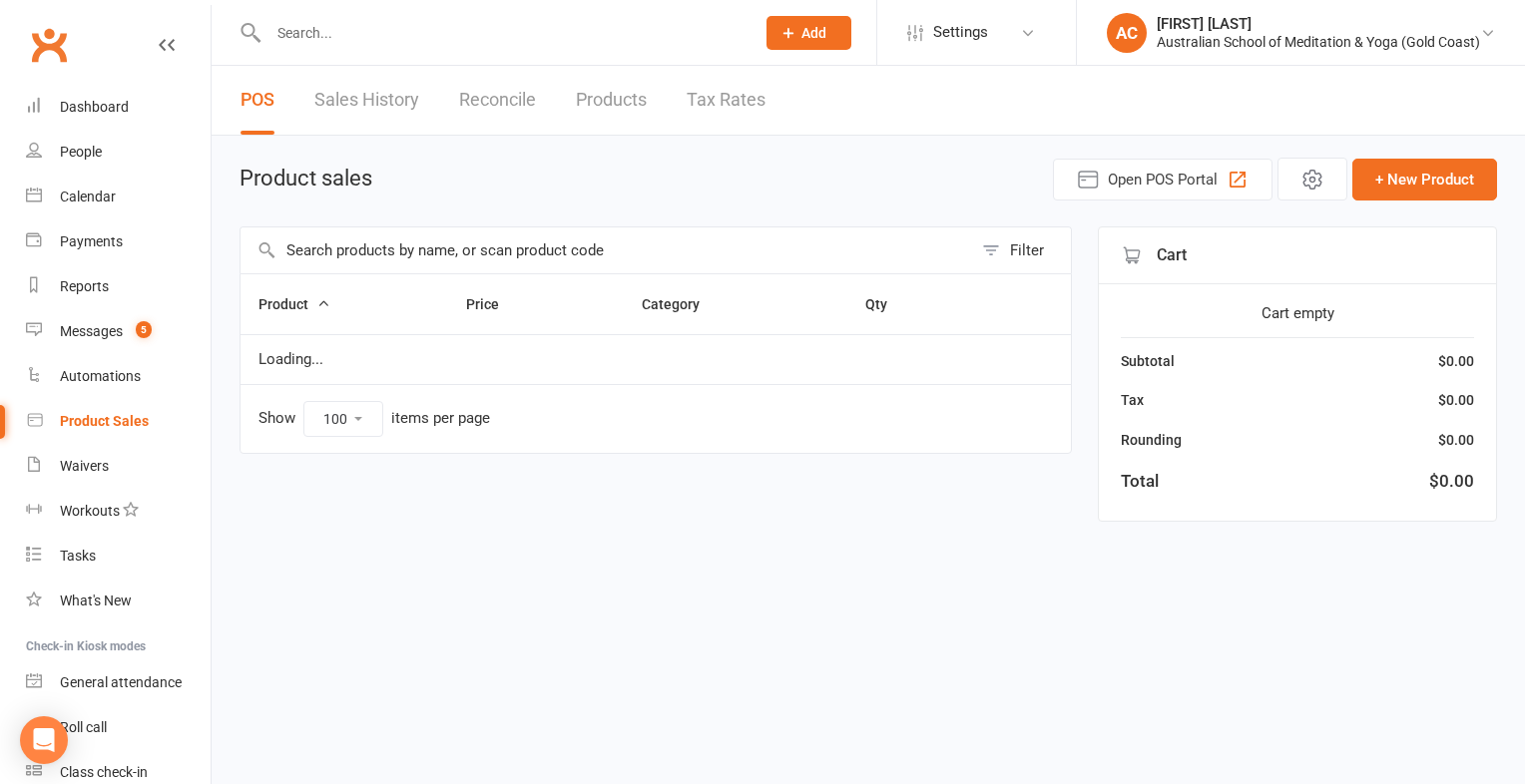 select on "100" 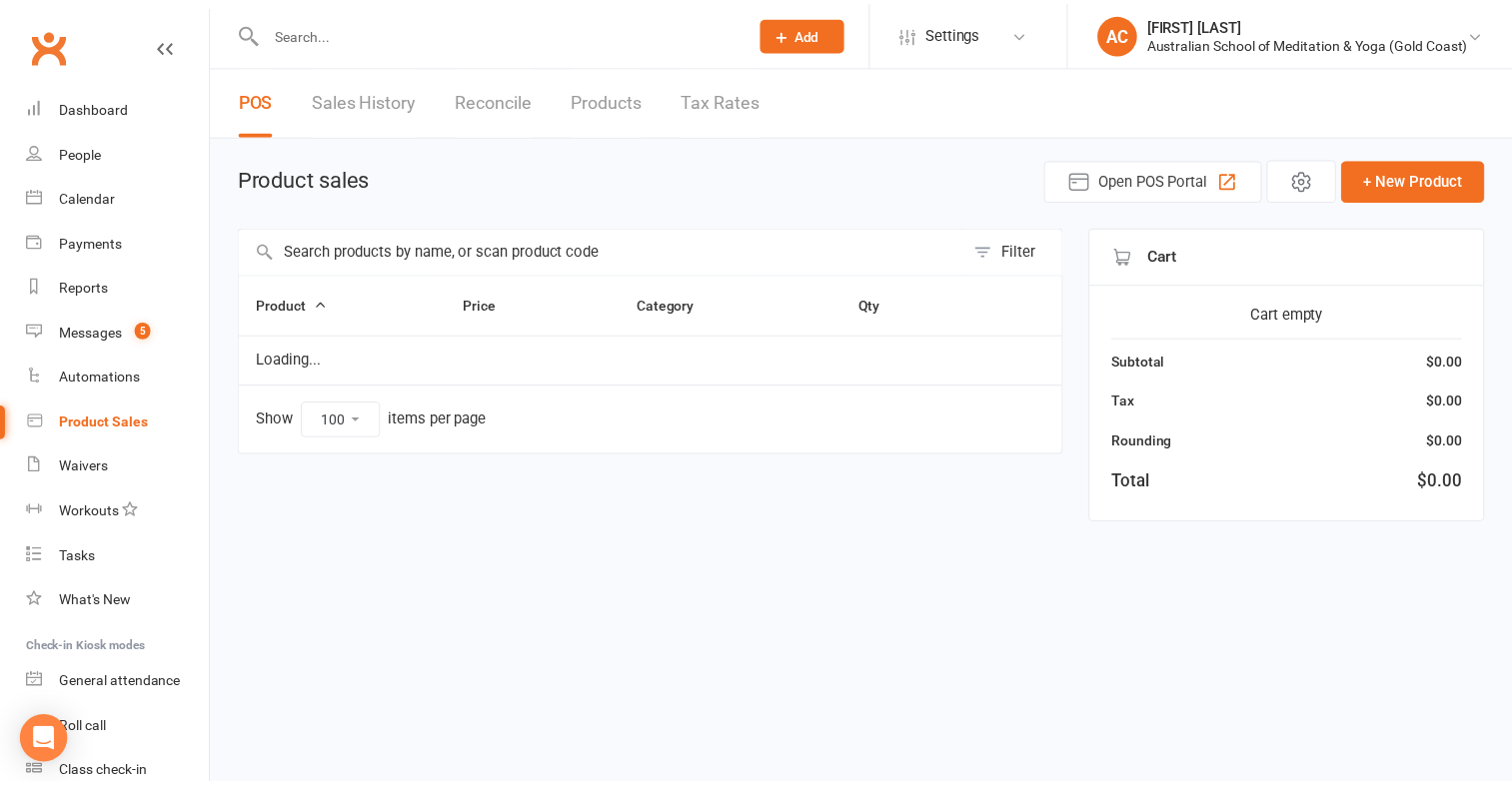 scroll, scrollTop: 0, scrollLeft: 0, axis: both 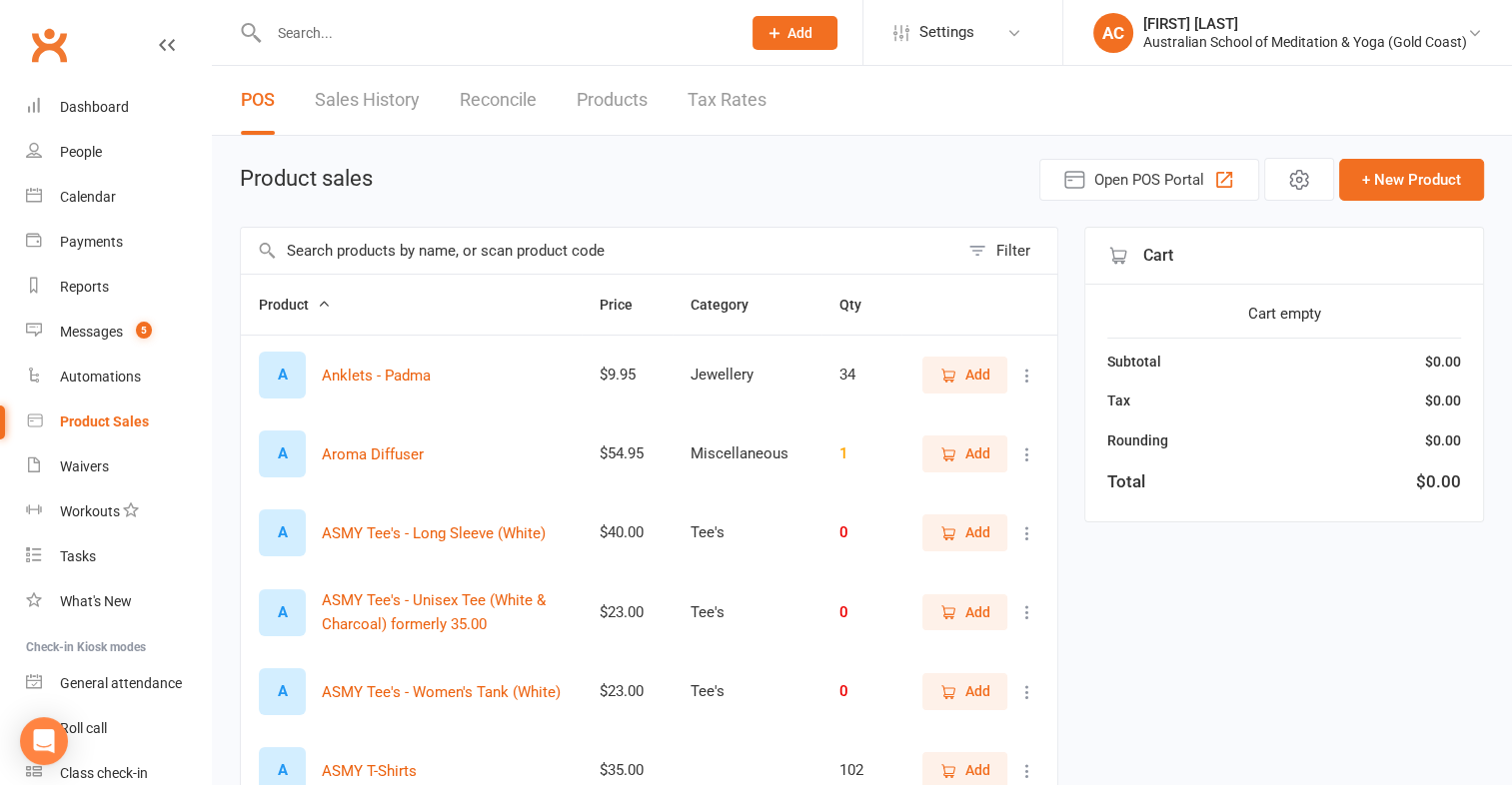 click at bounding box center [495, 33] 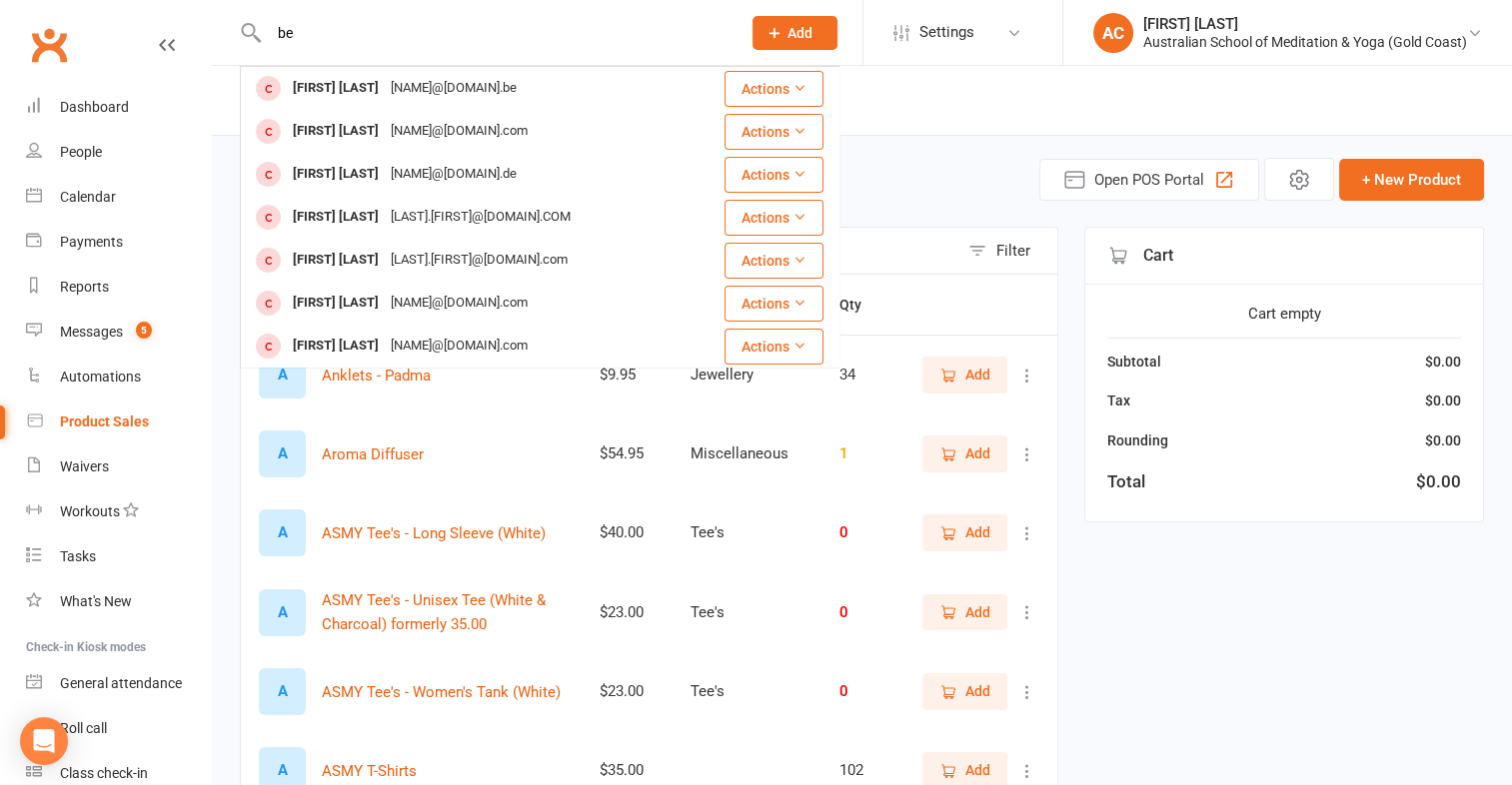 type on "b" 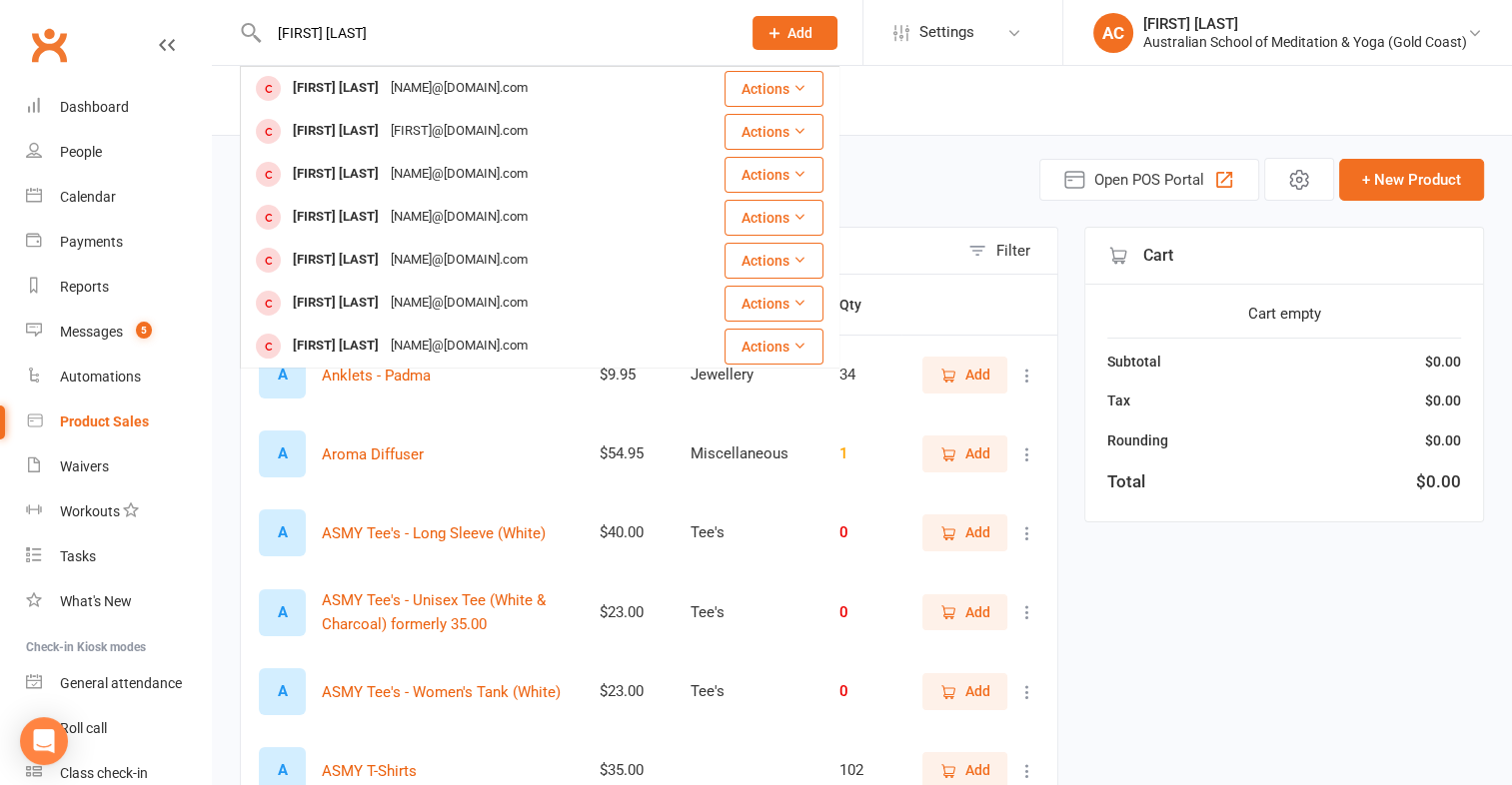 type on "[FIRST] [LAST]" 